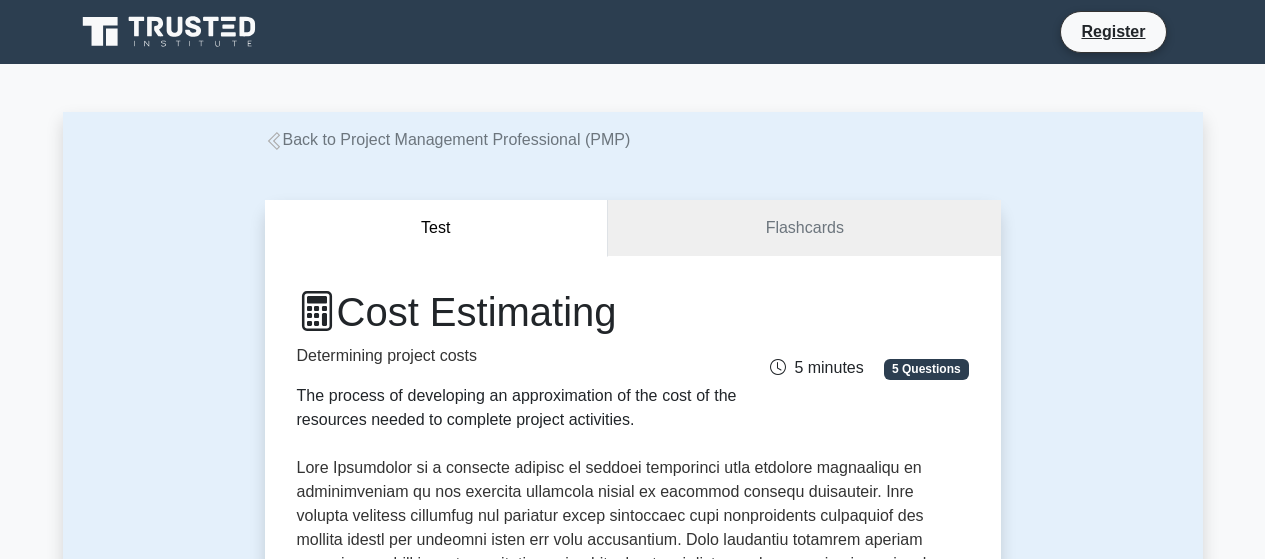 scroll, scrollTop: 900, scrollLeft: 0, axis: vertical 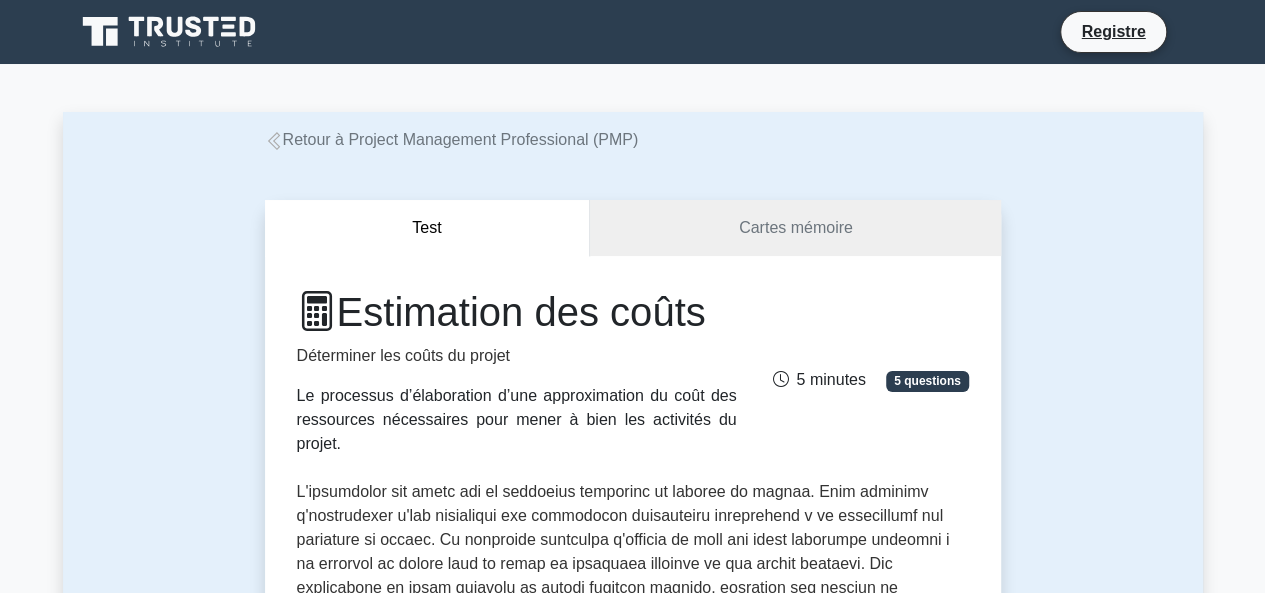 click on "Retour à Project Management Professional (PMP)" at bounding box center (461, 139) 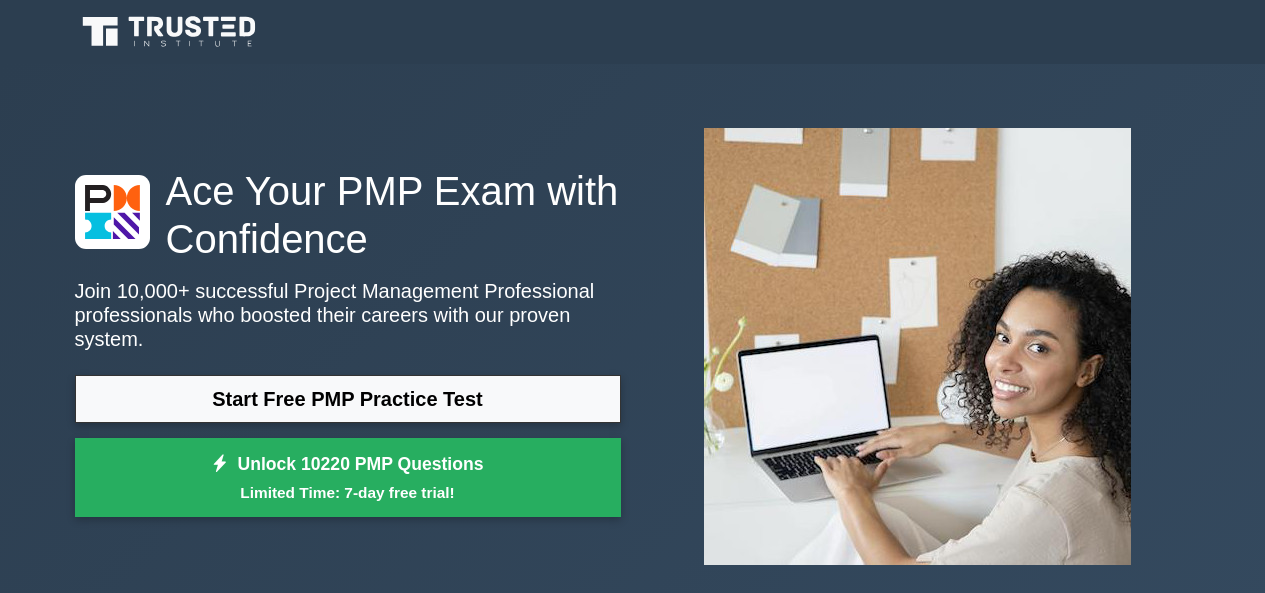 scroll, scrollTop: 0, scrollLeft: 0, axis: both 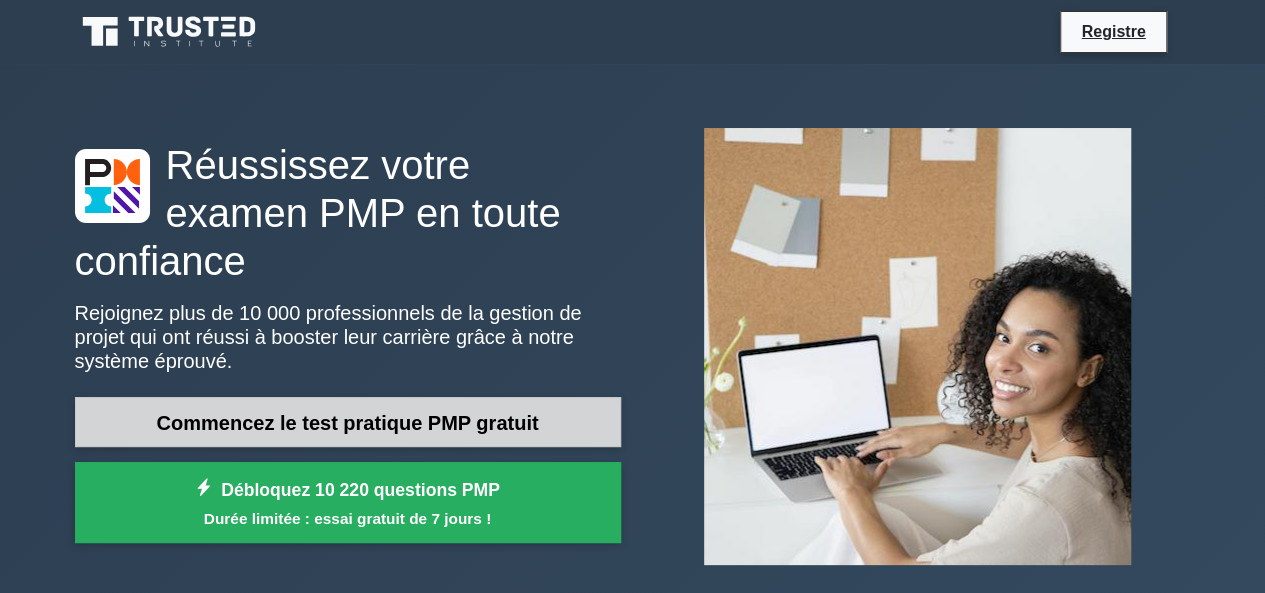 click on "Commencez le test pratique PMP gratuit" at bounding box center [348, 423] 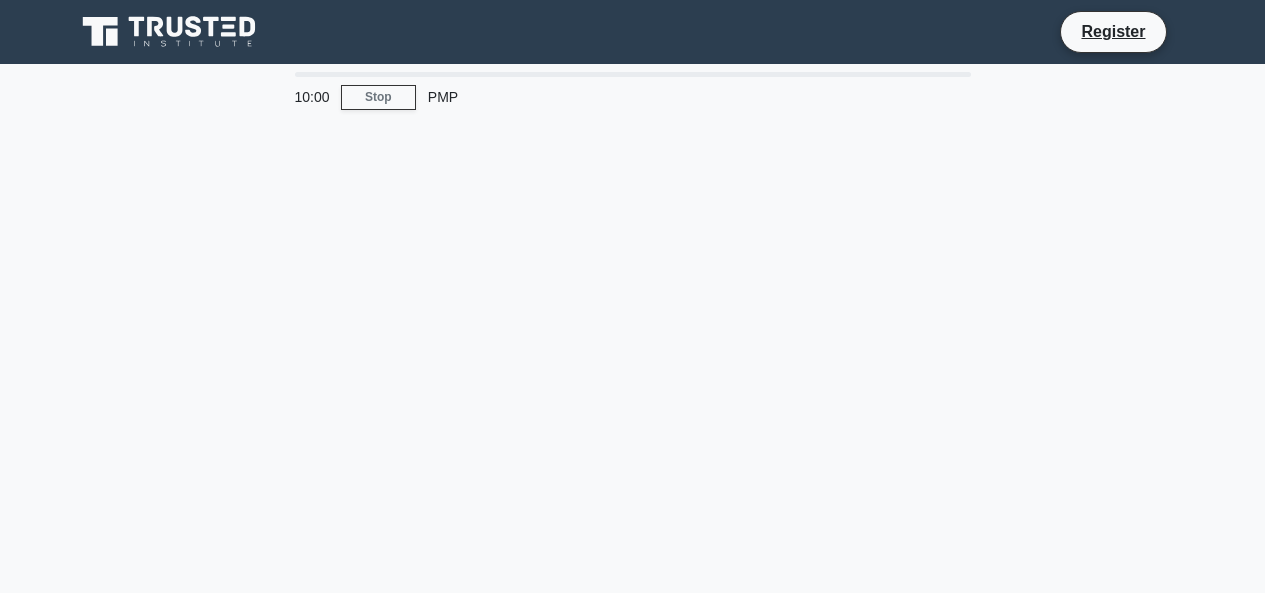 scroll, scrollTop: 0, scrollLeft: 0, axis: both 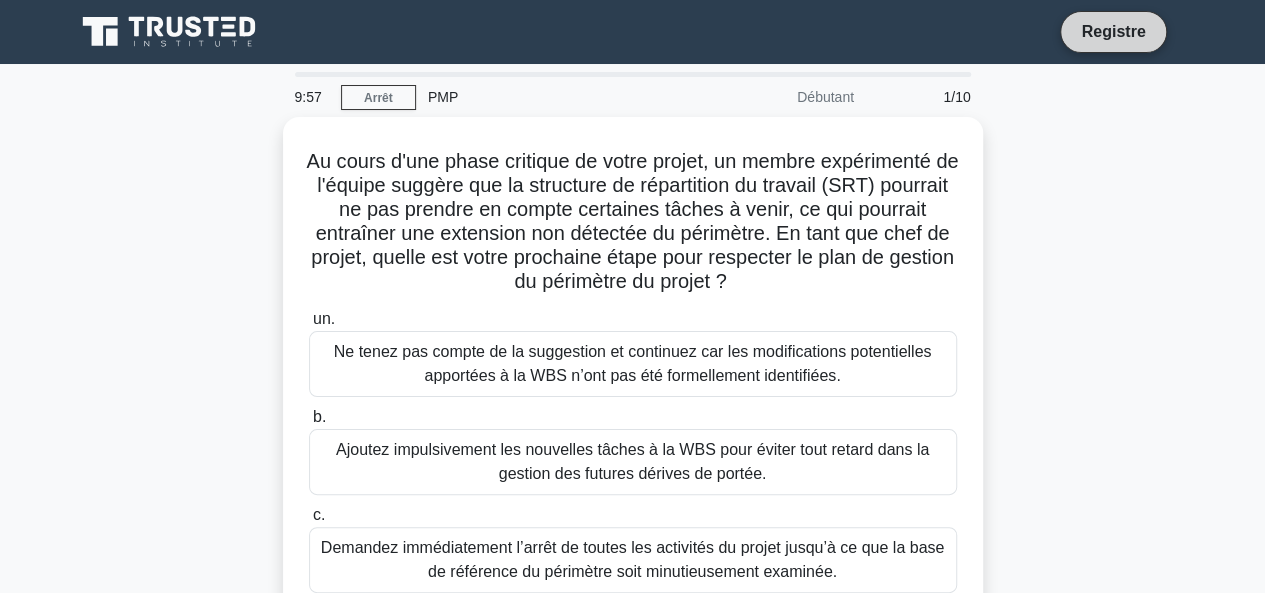 click on "Registre" at bounding box center (1113, 31) 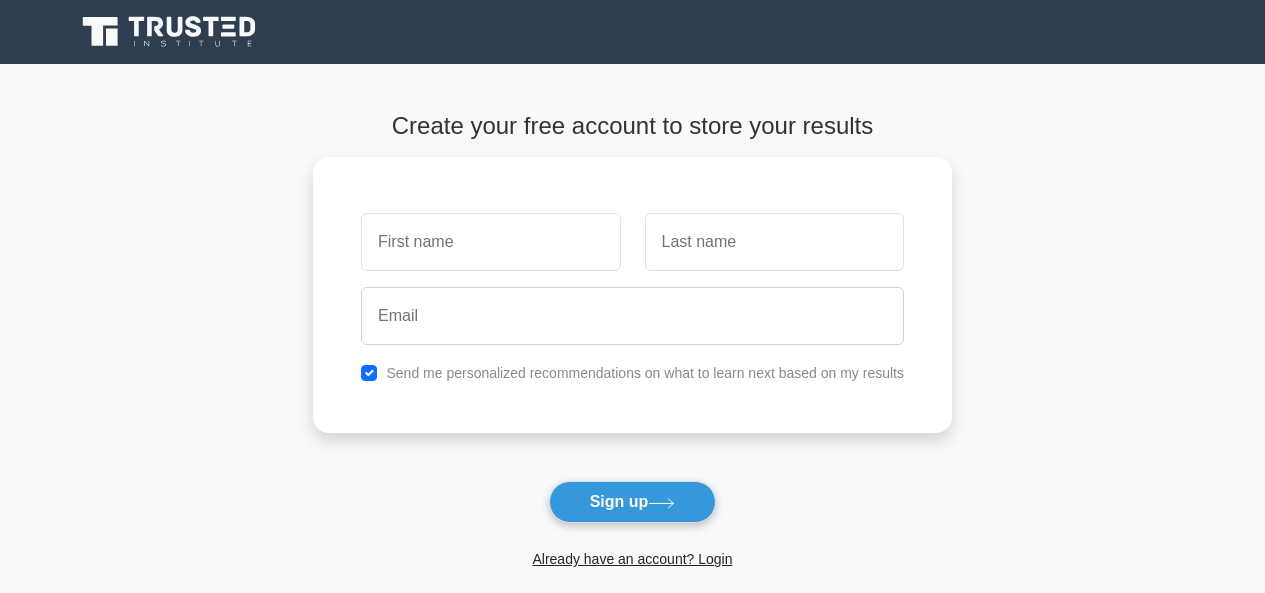 scroll, scrollTop: 0, scrollLeft: 0, axis: both 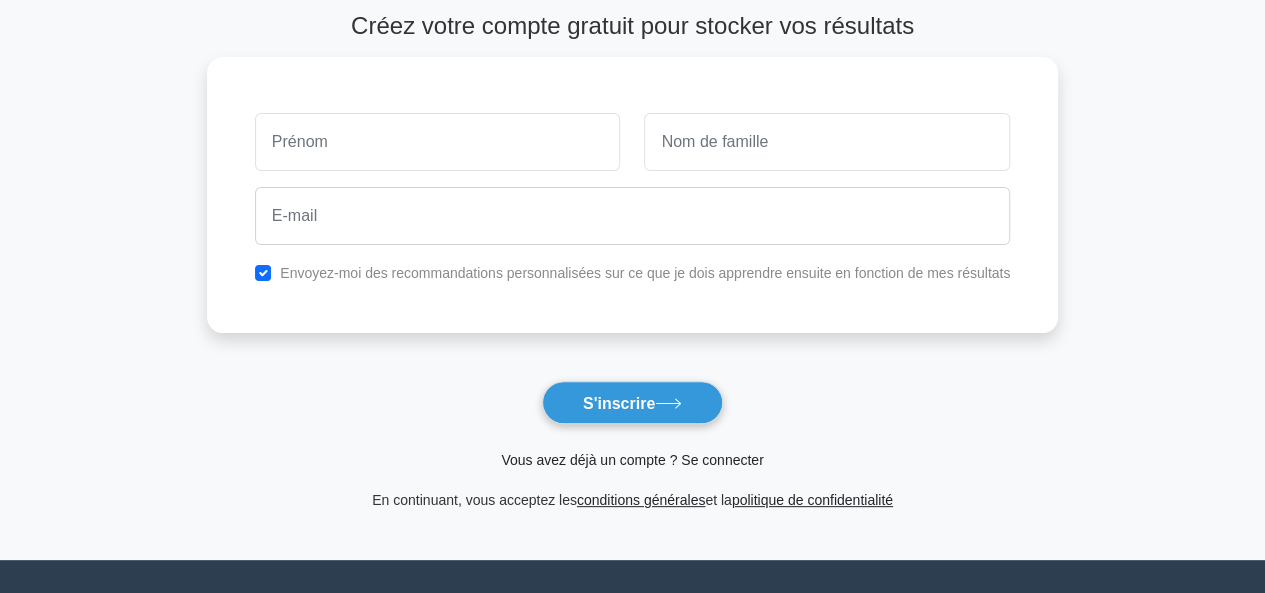 click on "Vous avez déjà un compte ? Se connecter" at bounding box center [632, 460] 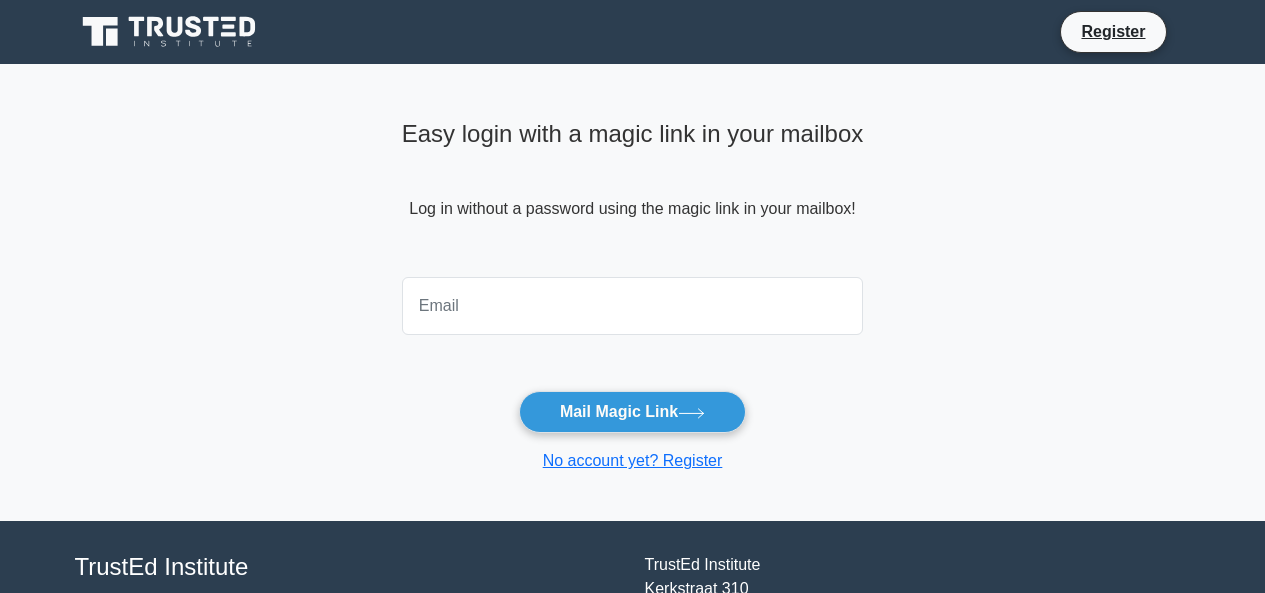 scroll, scrollTop: 0, scrollLeft: 0, axis: both 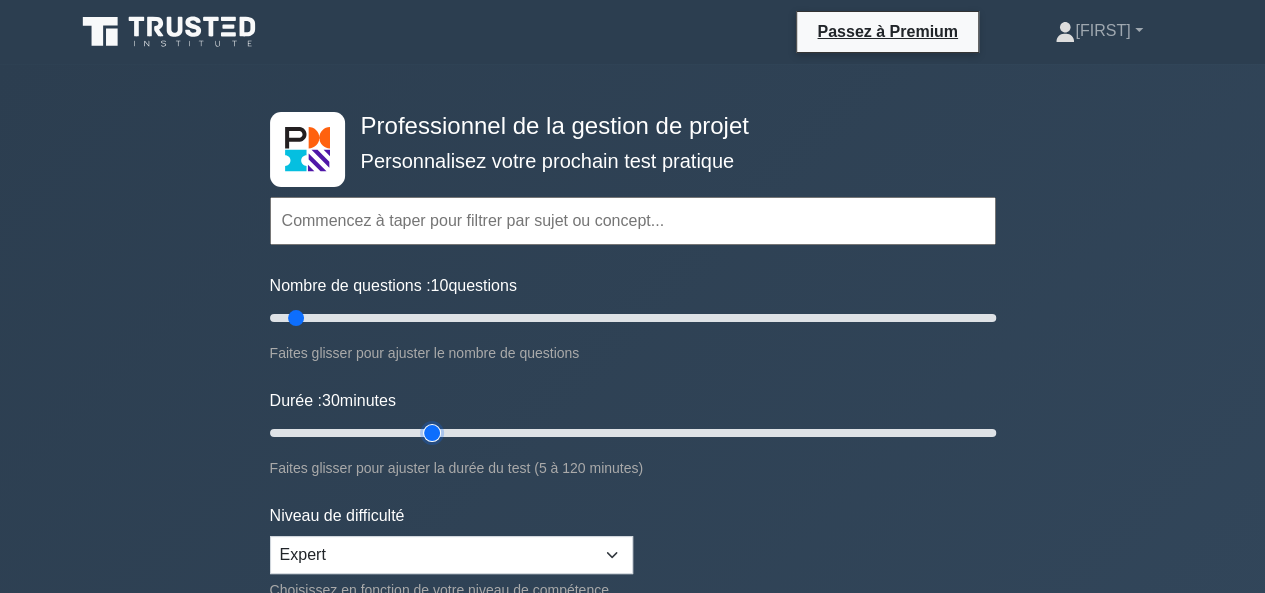 drag, startPoint x: 306, startPoint y: 429, endPoint x: 420, endPoint y: 429, distance: 114 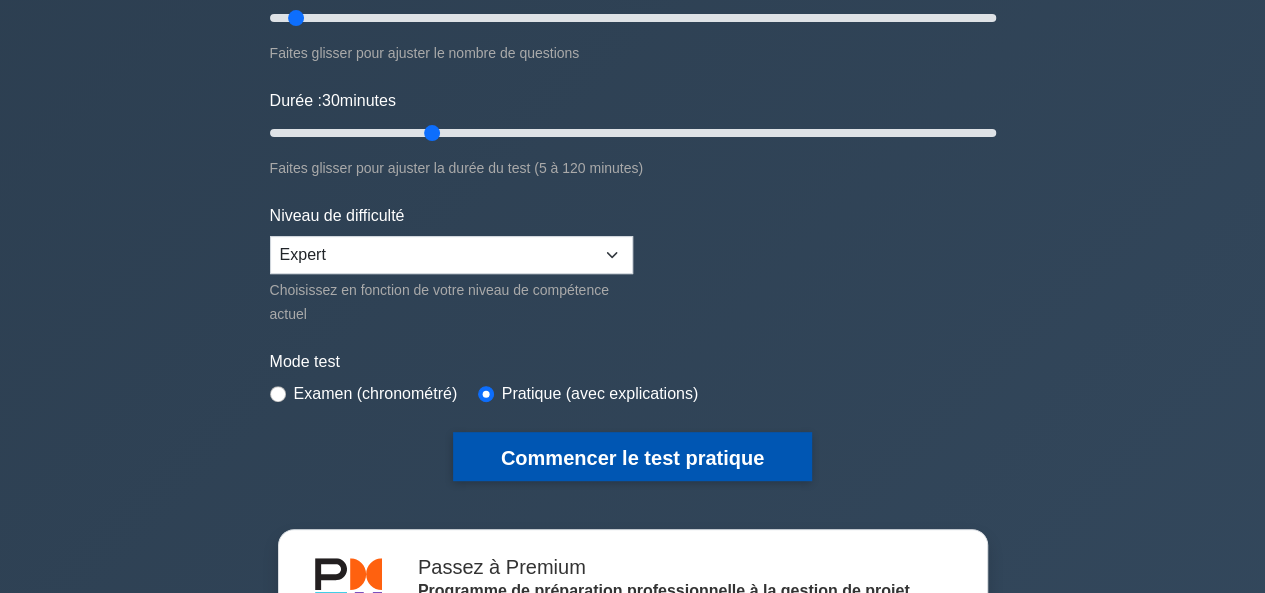 click on "Commencer le test pratique" at bounding box center (632, 458) 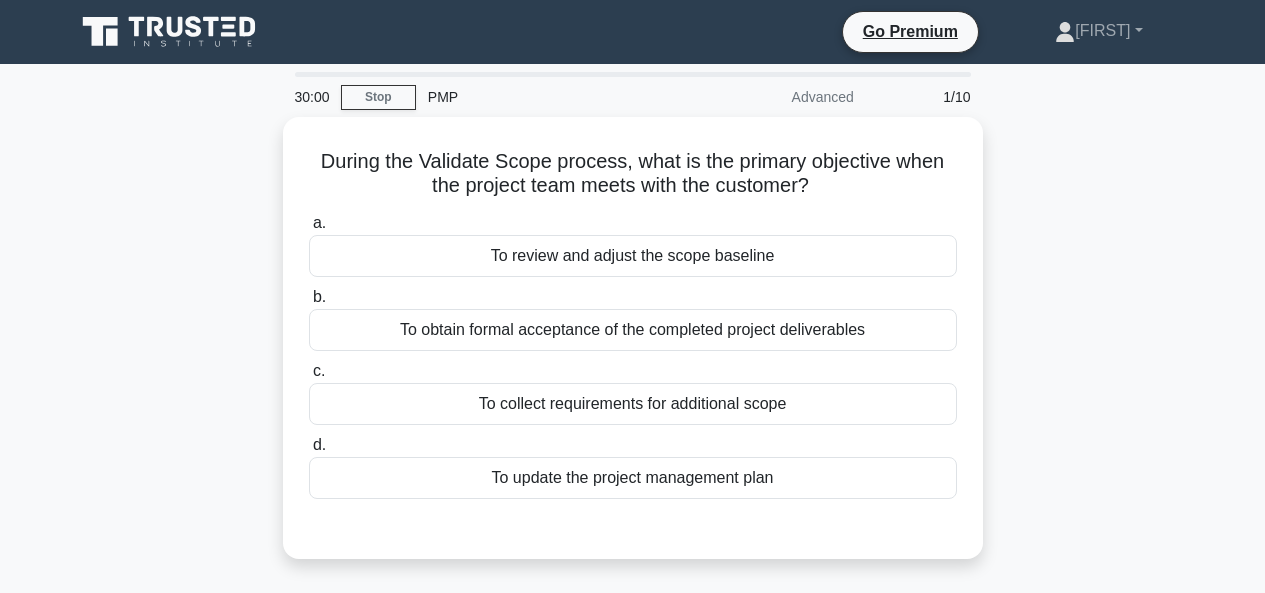 scroll, scrollTop: 0, scrollLeft: 0, axis: both 